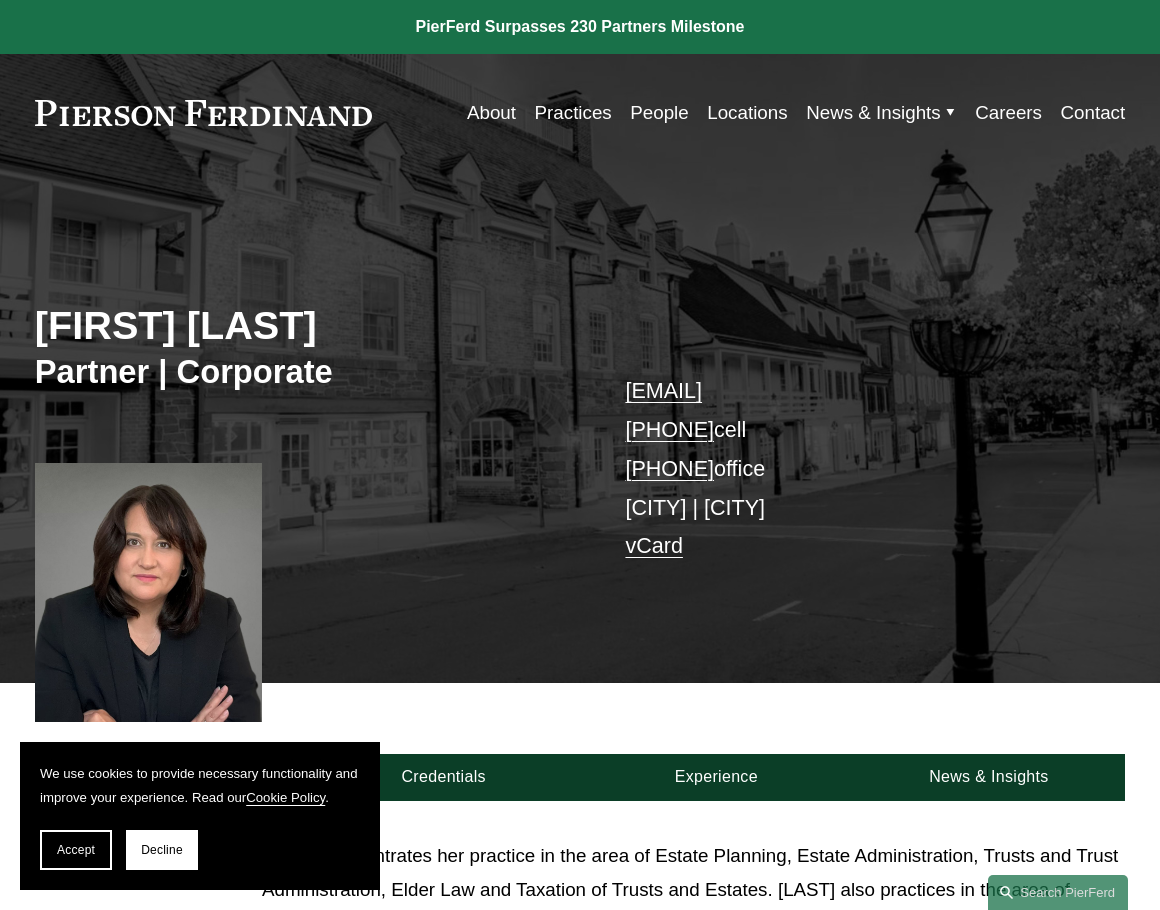 scroll, scrollTop: 0, scrollLeft: 0, axis: both 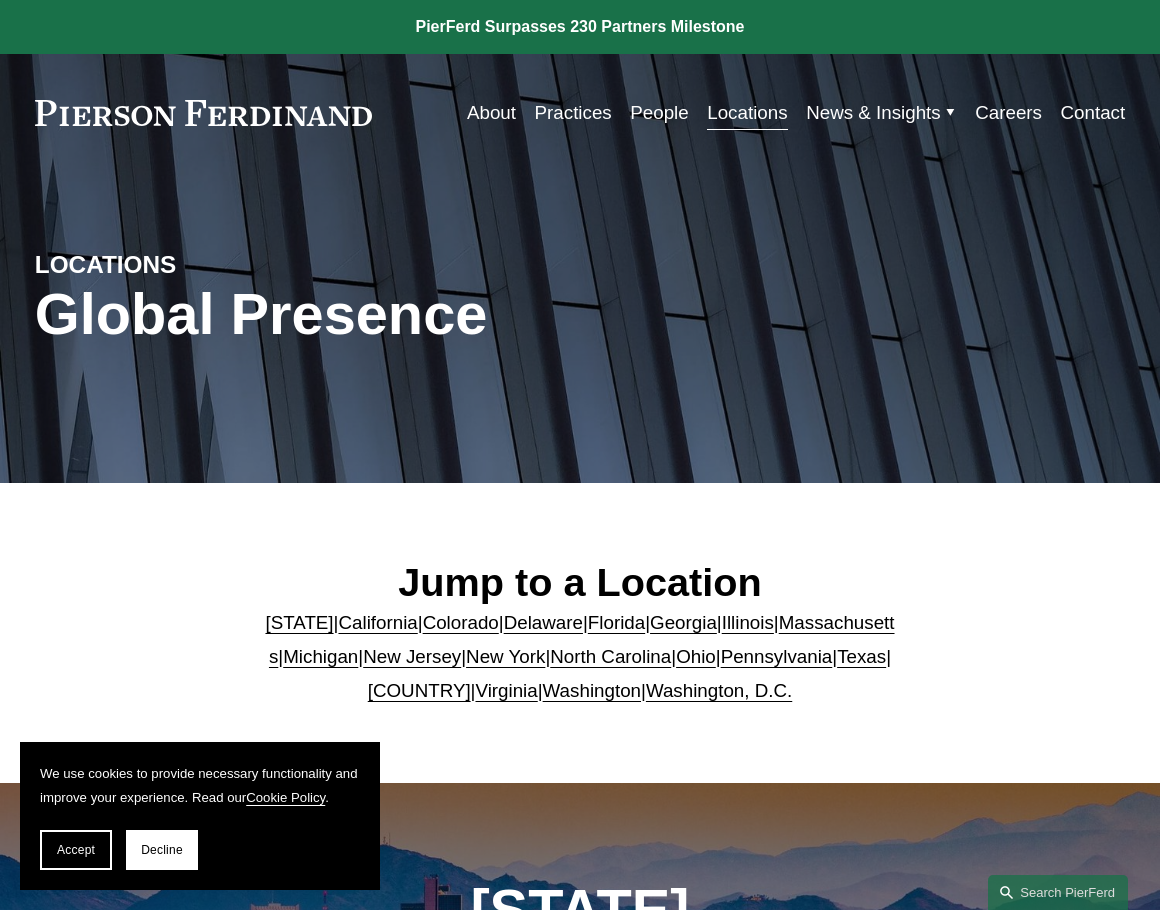 click on "Skip to Content
About
Practices
People
Locations" at bounding box center [580, 113] 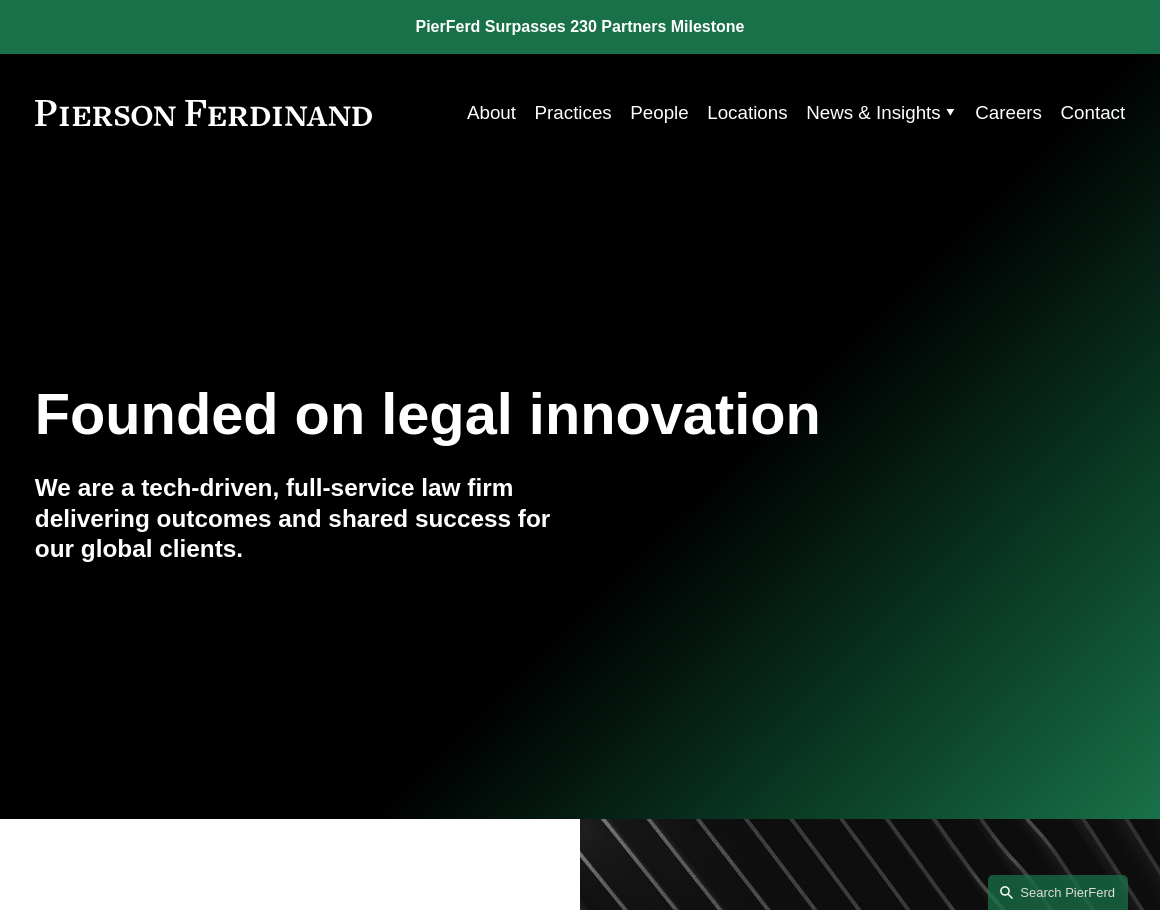 scroll, scrollTop: 0, scrollLeft: 0, axis: both 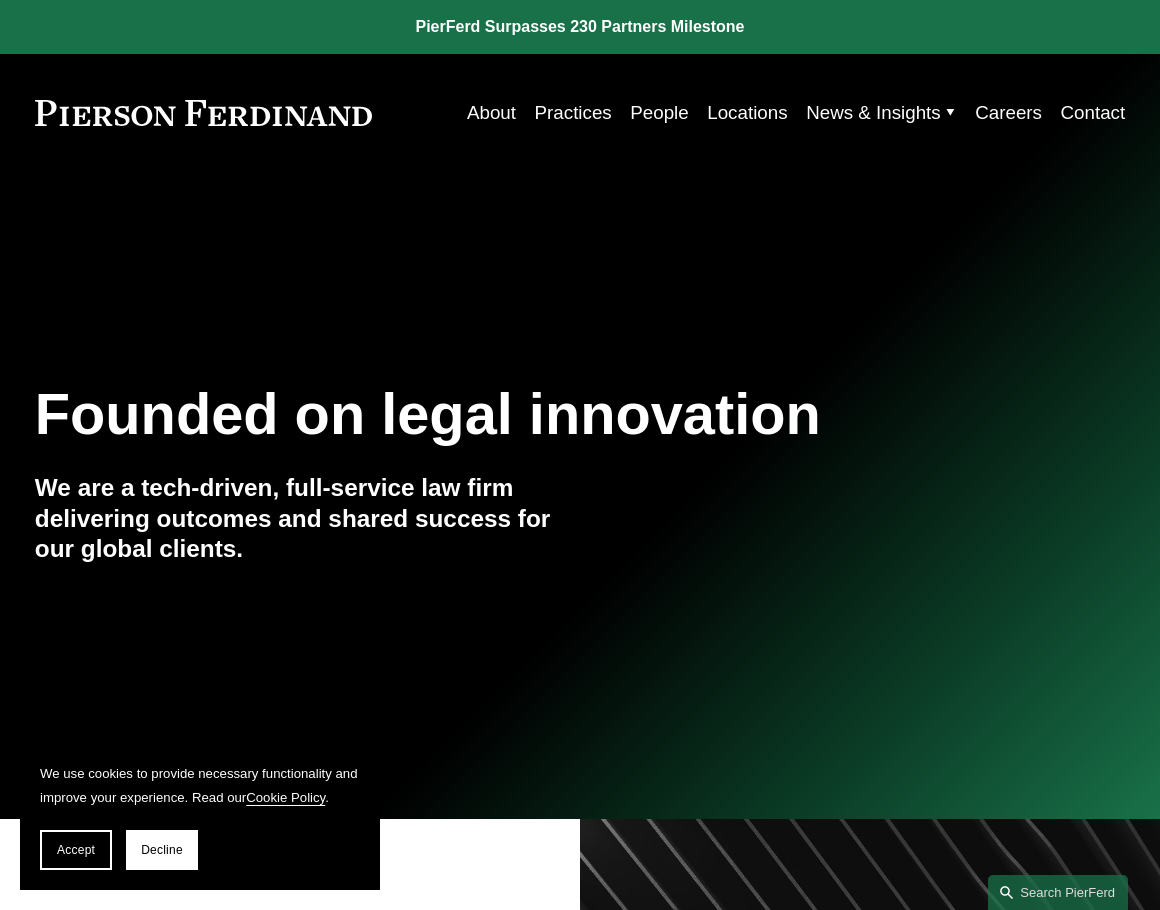 click on "People" at bounding box center (659, 113) 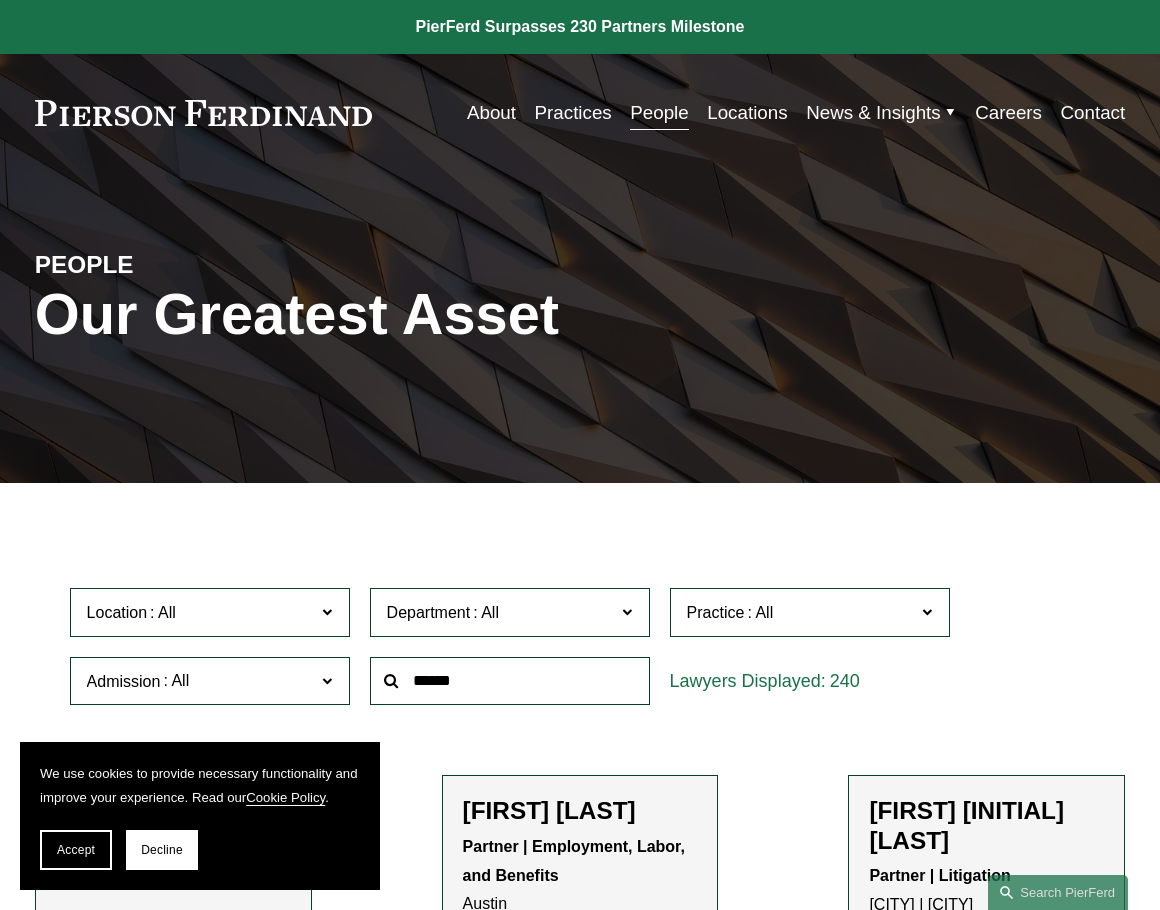 scroll, scrollTop: 0, scrollLeft: 0, axis: both 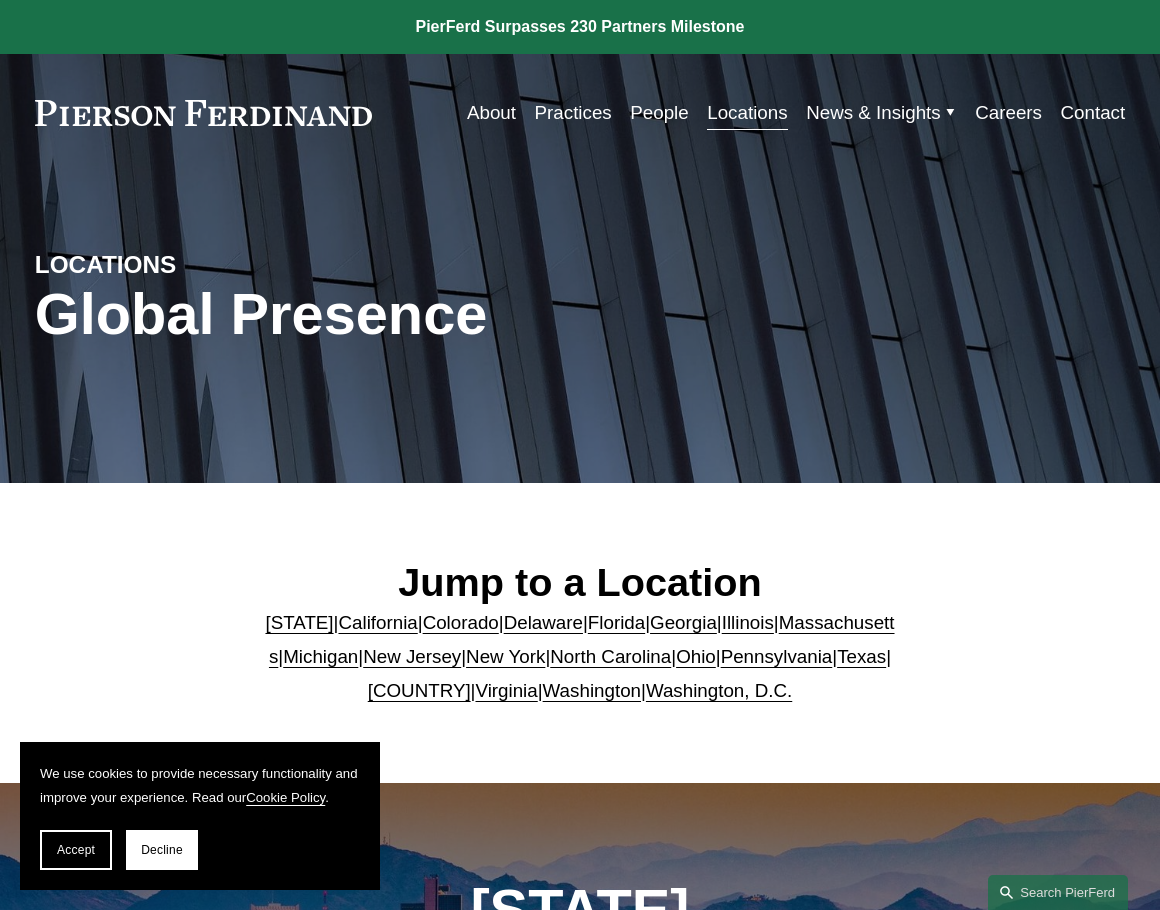 click on "People" at bounding box center (659, 113) 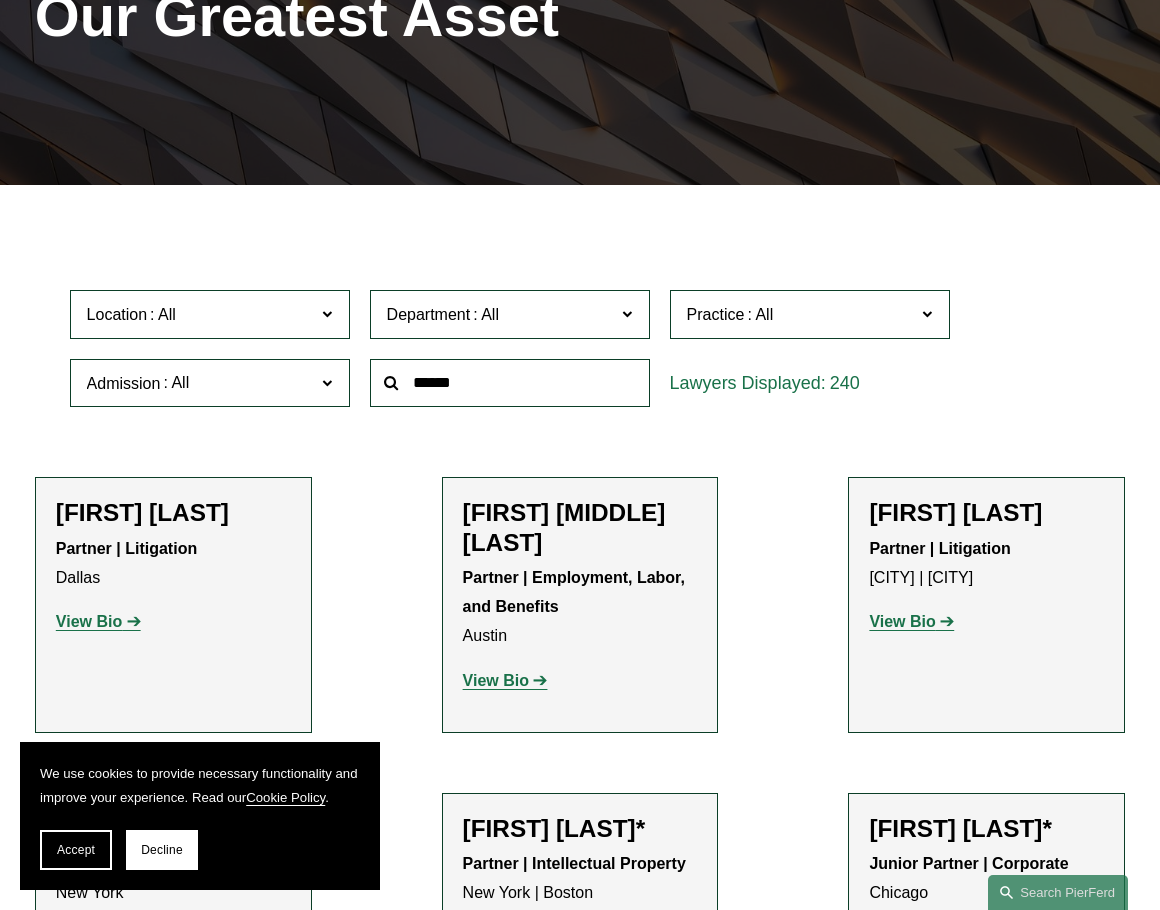 scroll, scrollTop: 299, scrollLeft: 0, axis: vertical 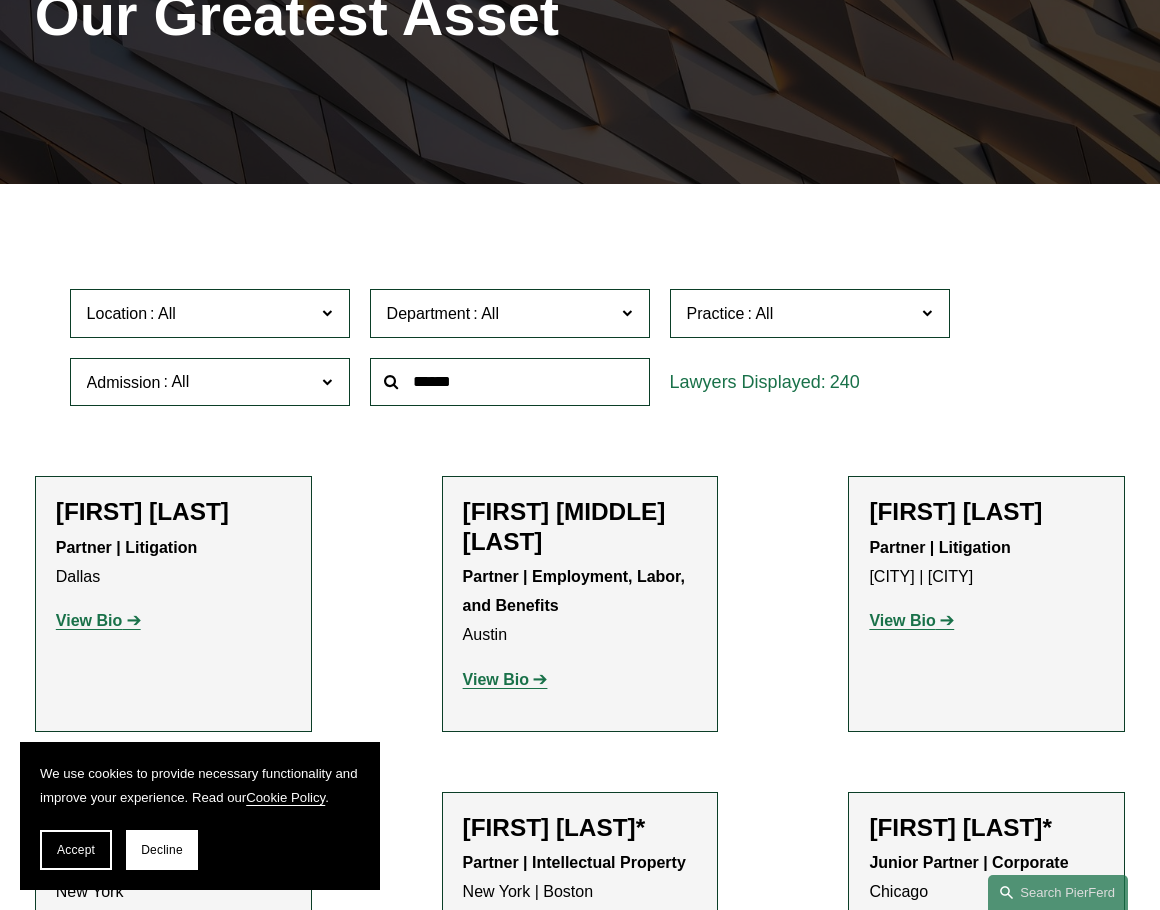 click on "Department" 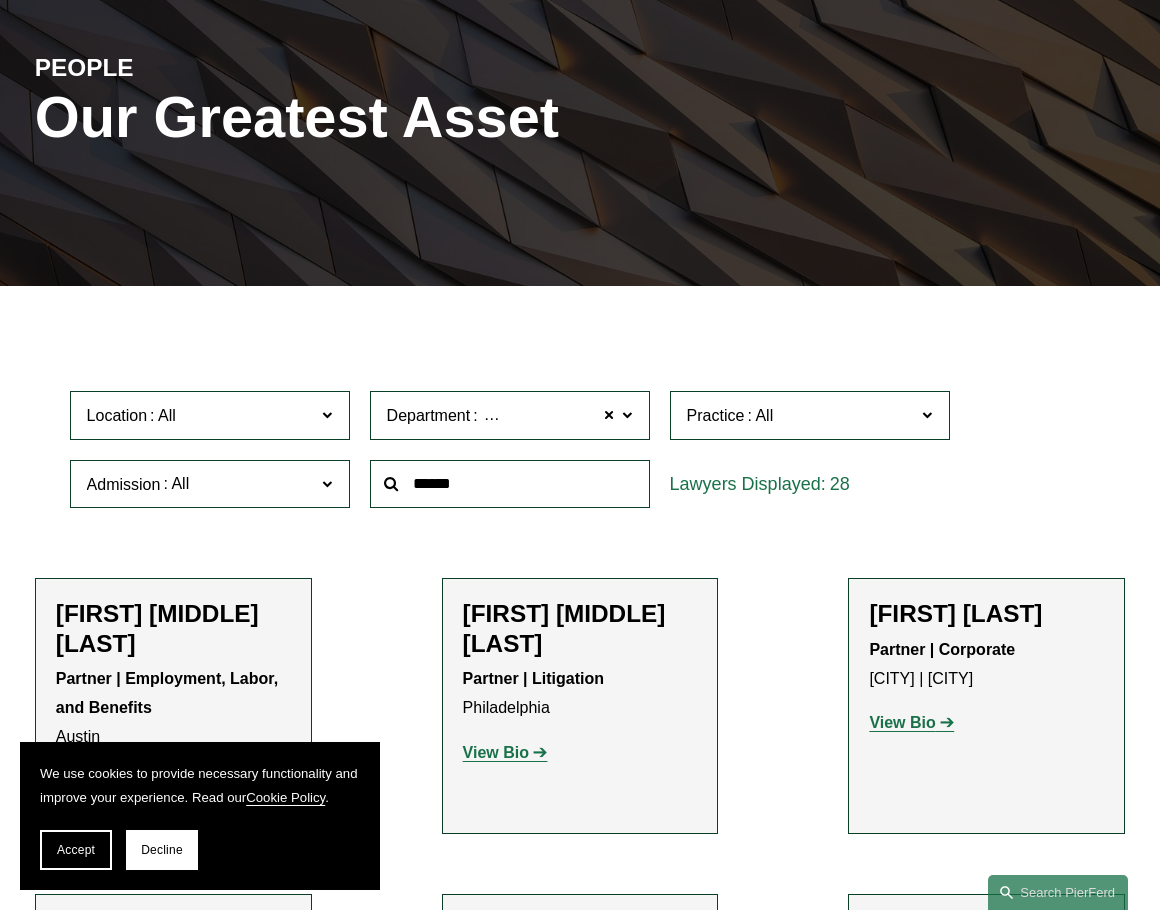 scroll, scrollTop: 198, scrollLeft: 0, axis: vertical 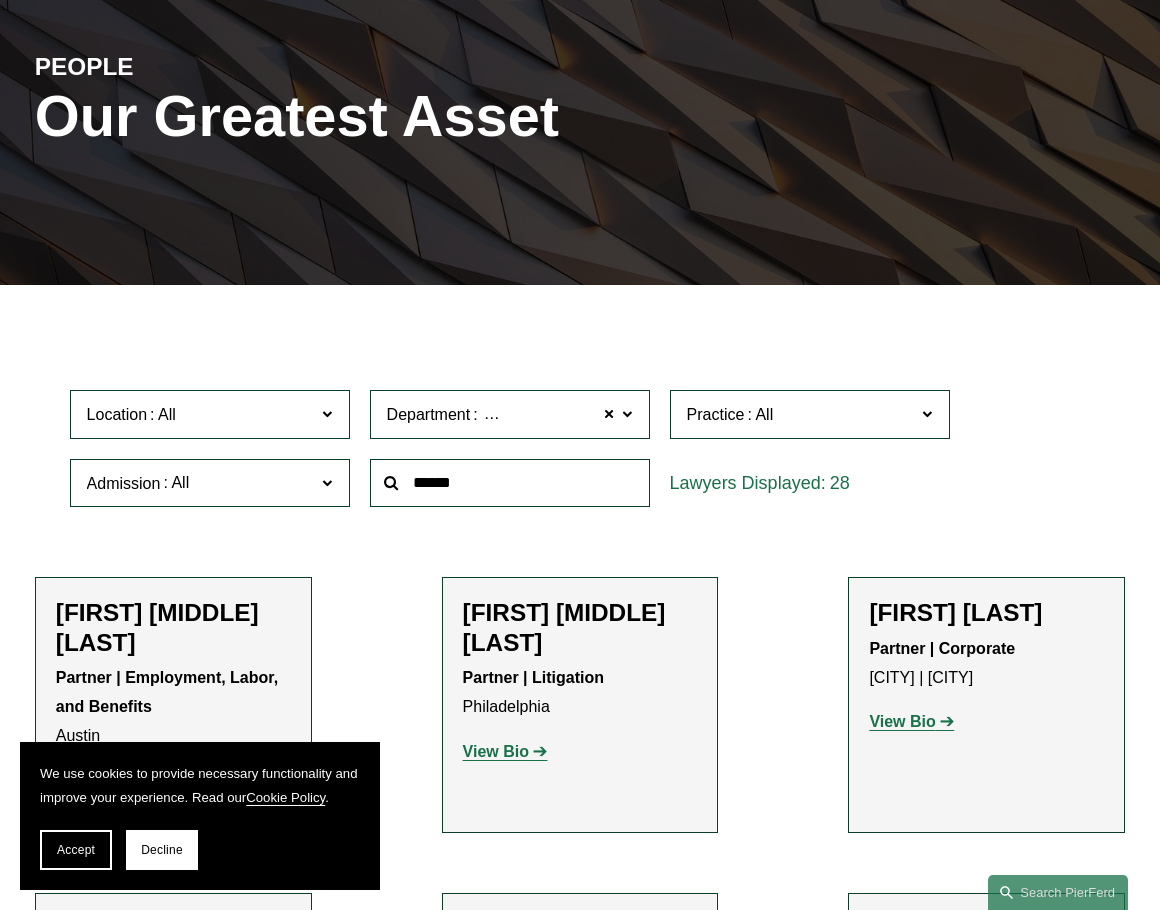 click on "Employment, Labor, and Benefits" 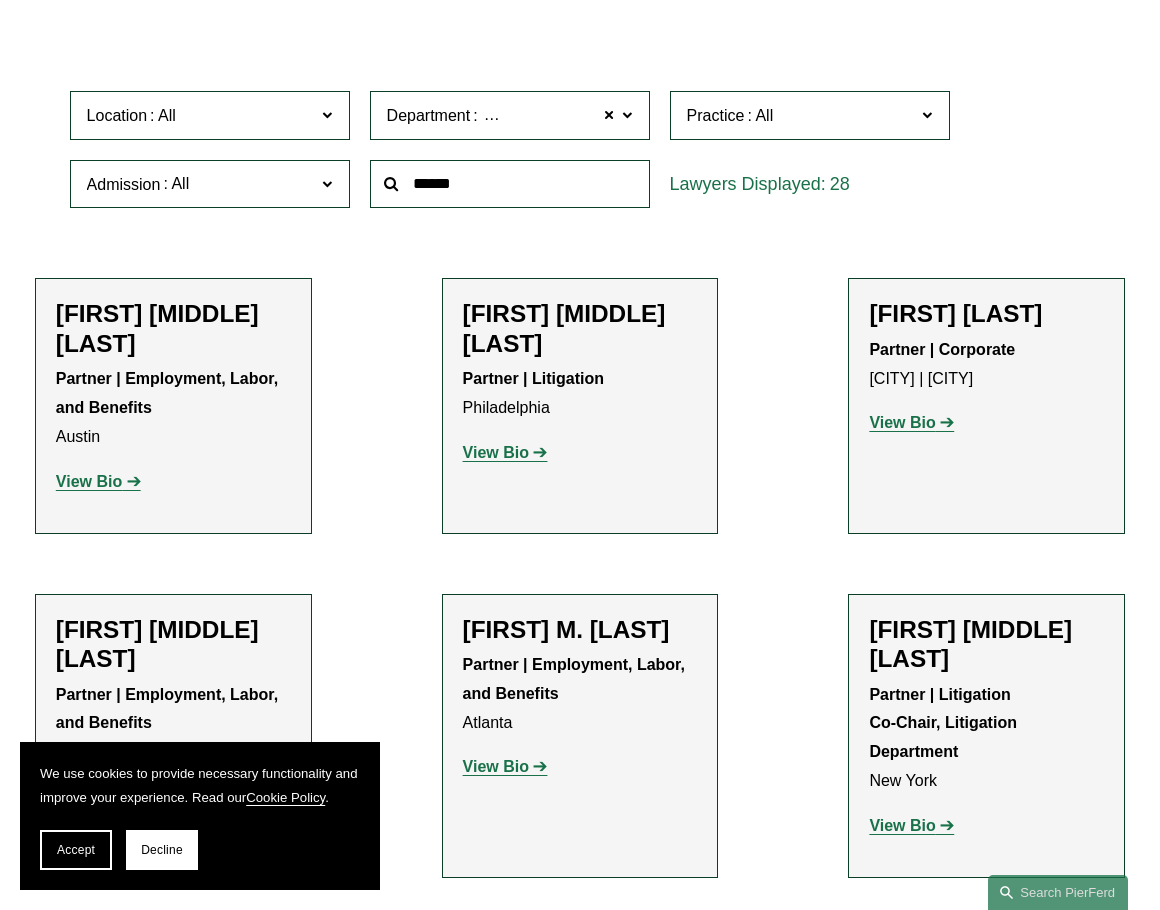 scroll, scrollTop: 498, scrollLeft: 0, axis: vertical 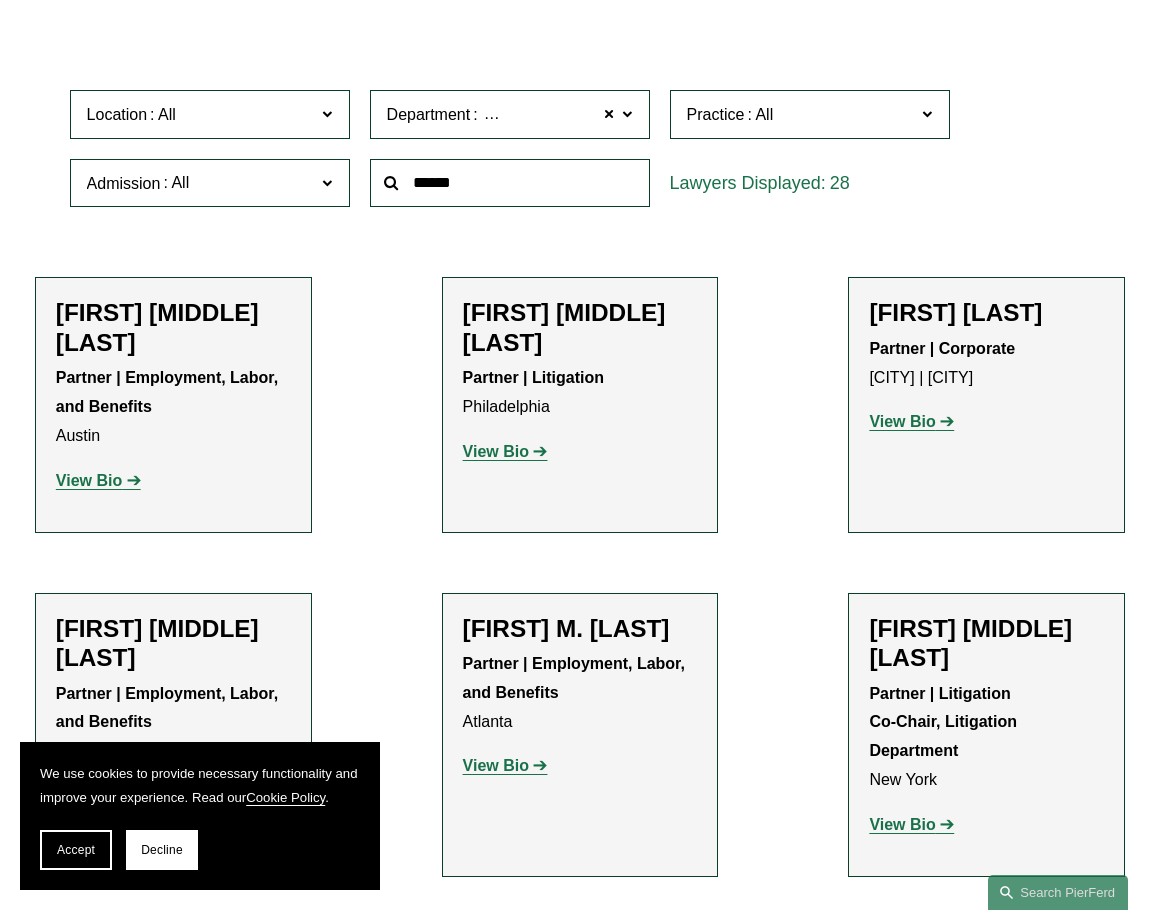 click on "[FIRST] [MIDDLE] [LAST]" 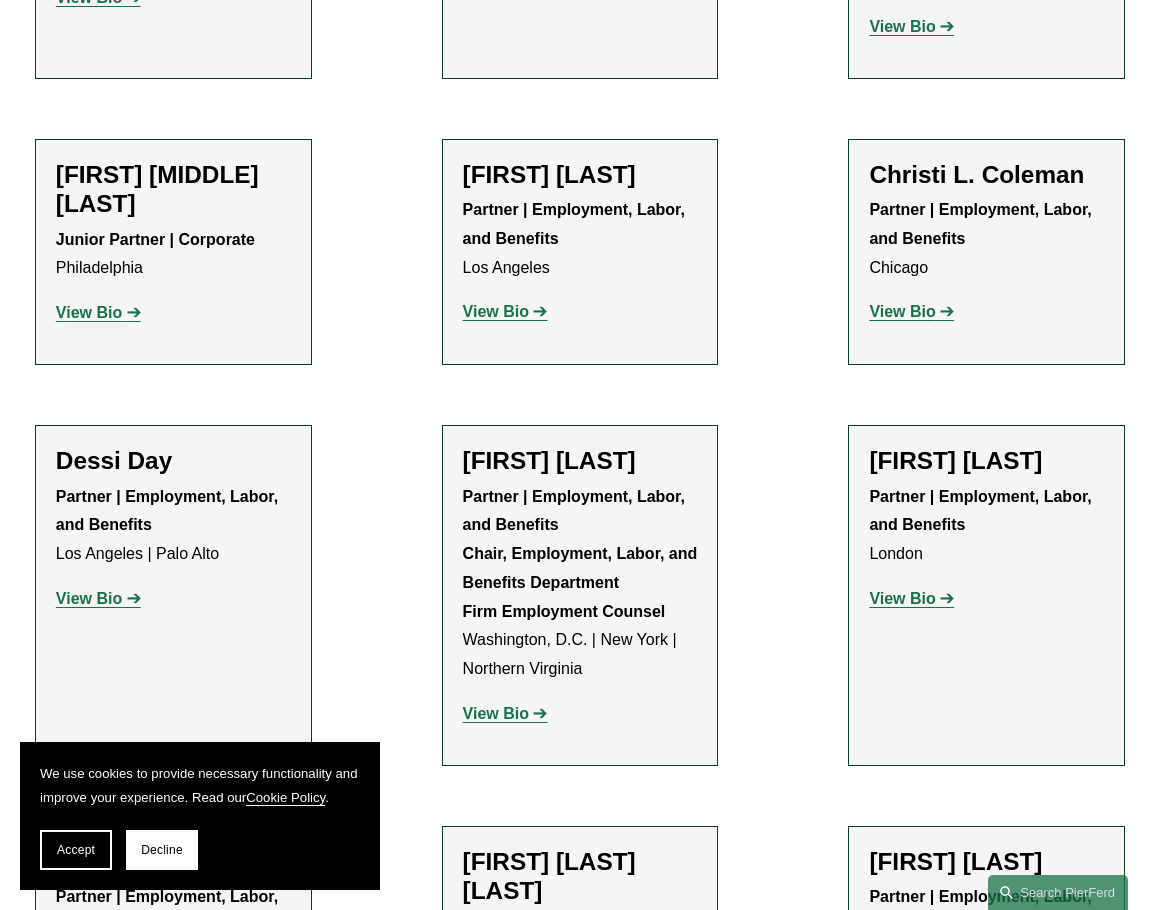 scroll, scrollTop: 1297, scrollLeft: 0, axis: vertical 